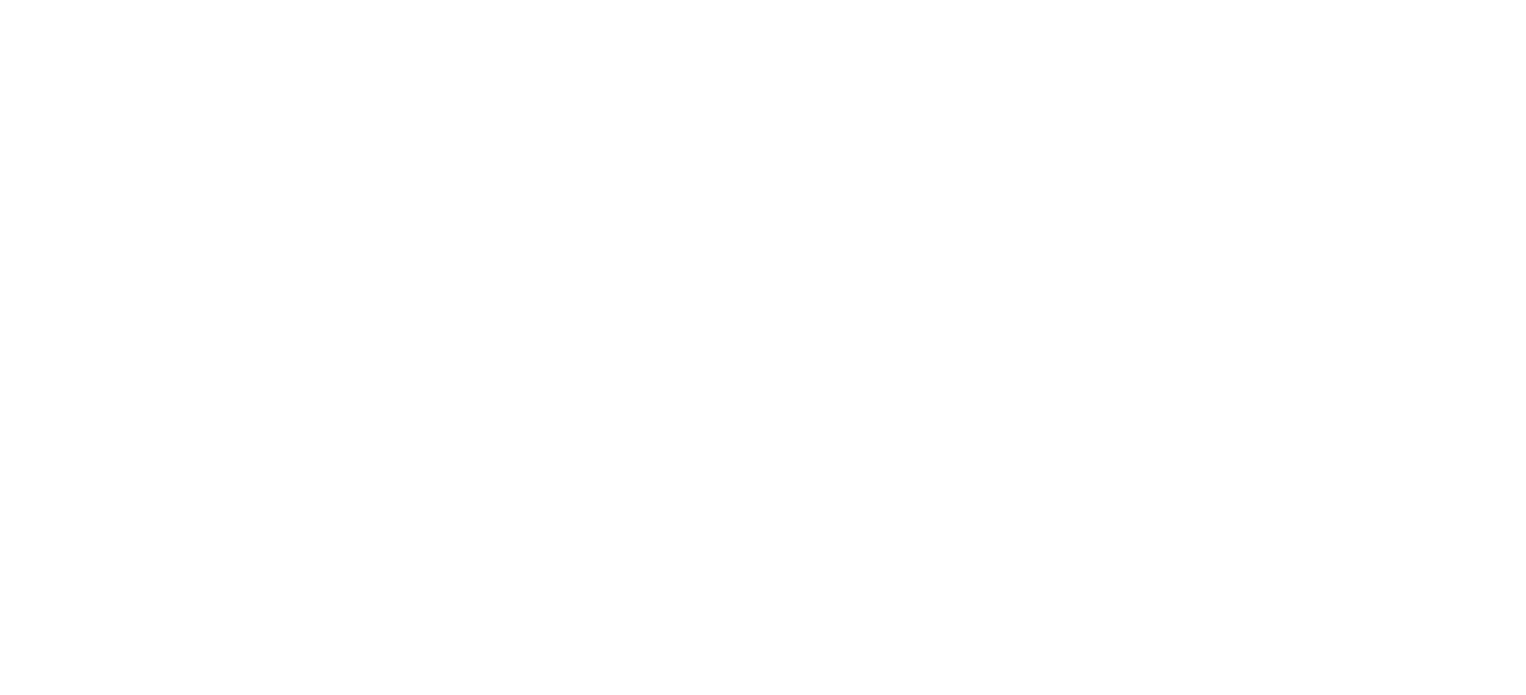 scroll, scrollTop: 0, scrollLeft: 0, axis: both 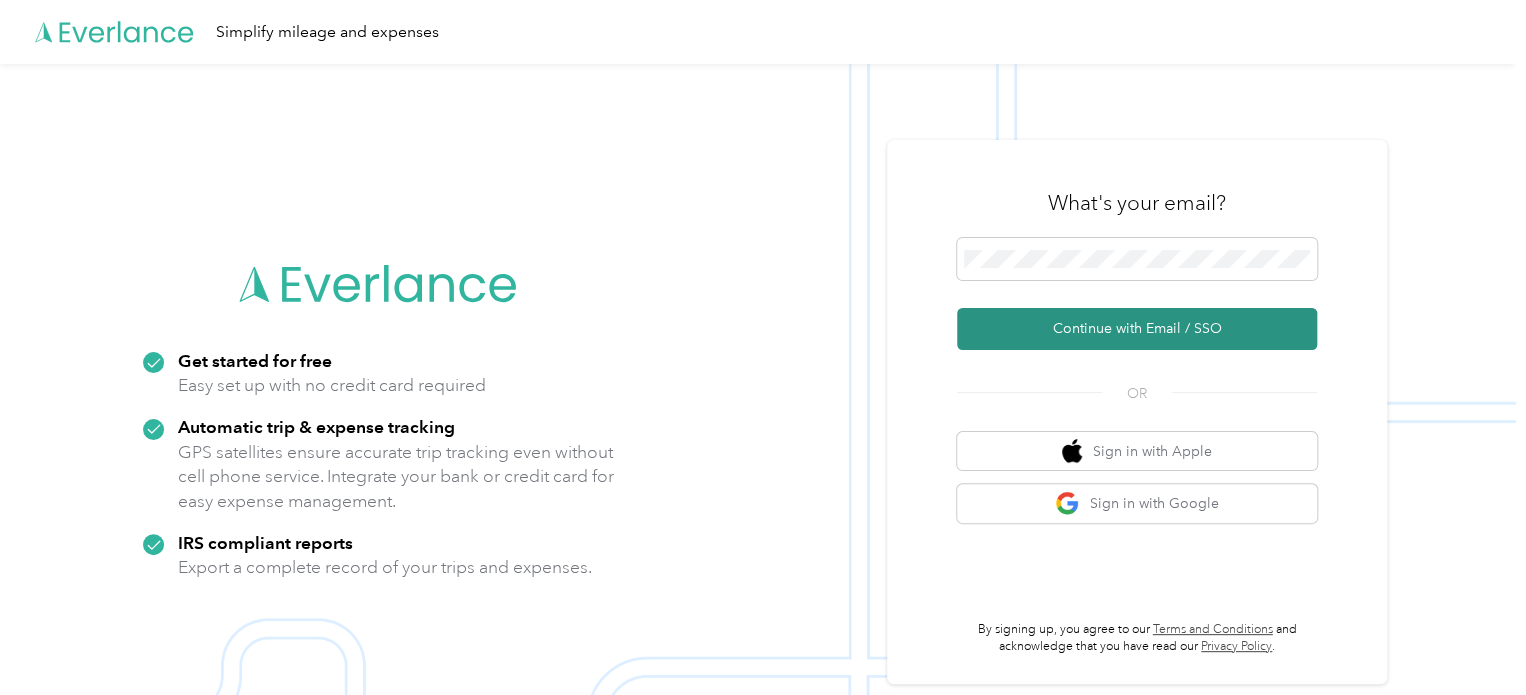 click on "Continue with Email / SSO" at bounding box center (1137, 329) 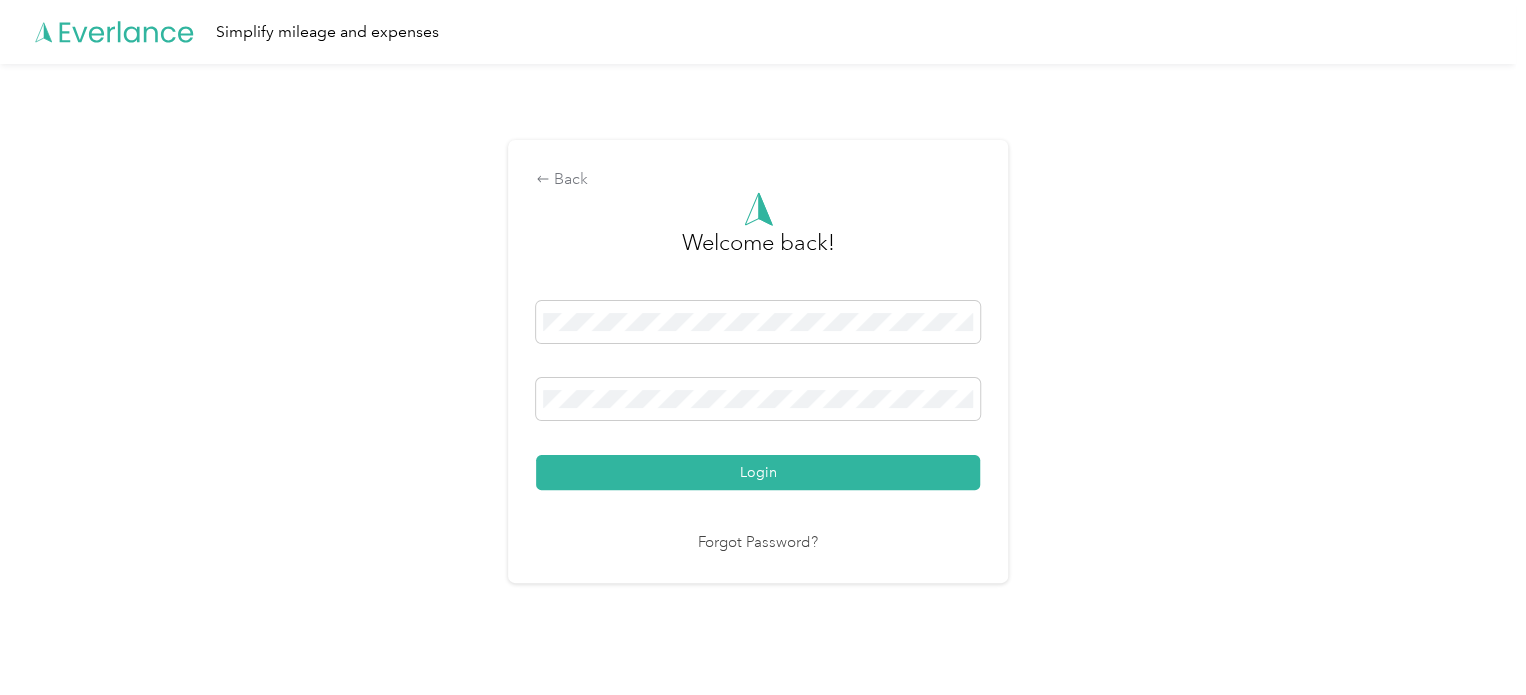 click on "Login" at bounding box center (758, 395) 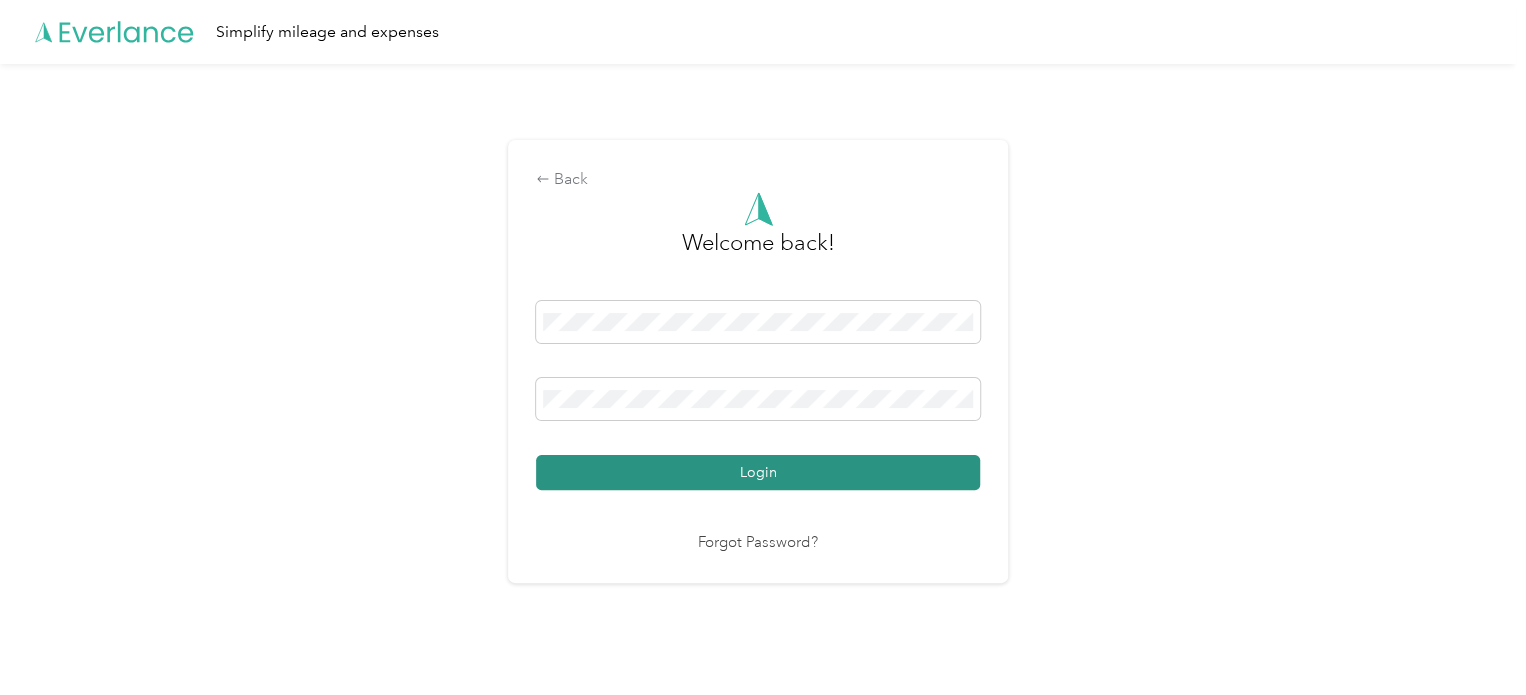 click on "Login" at bounding box center [758, 472] 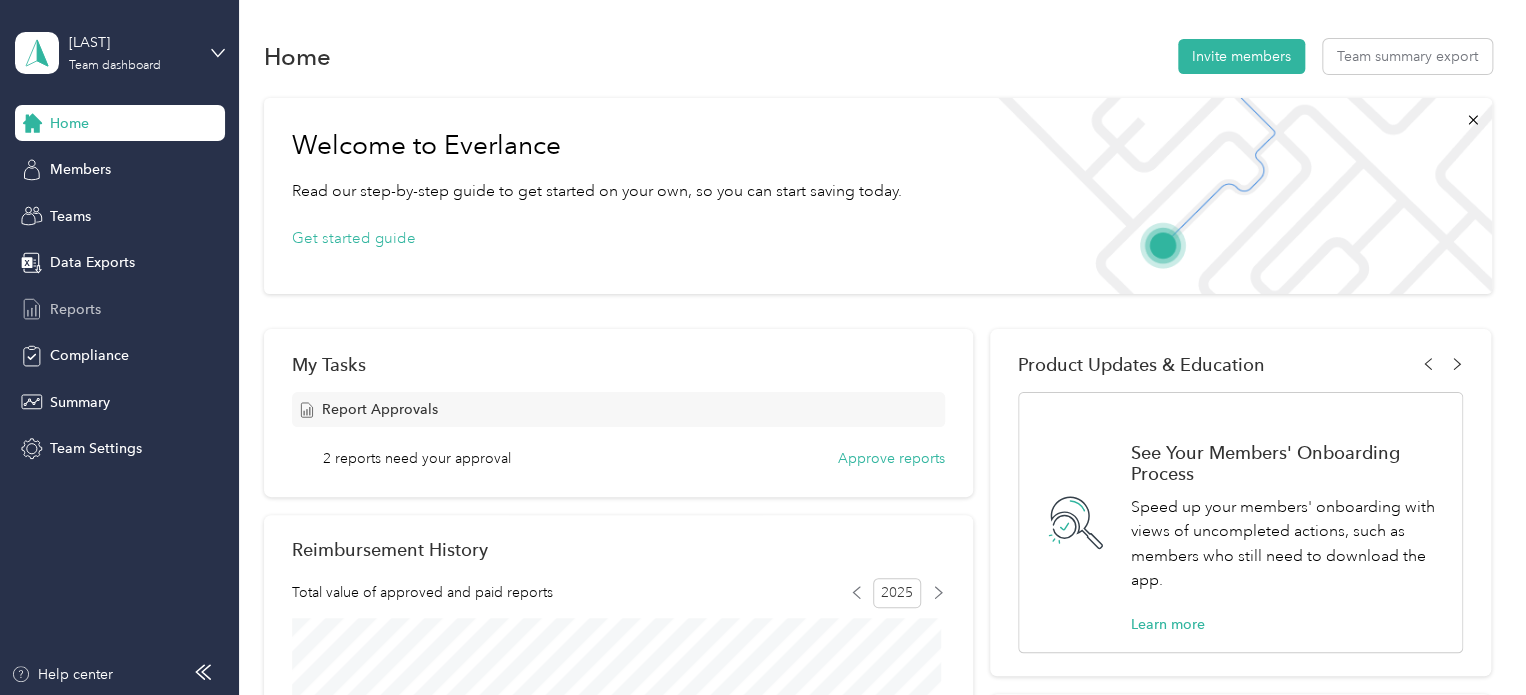 click on "Reports" at bounding box center [120, 309] 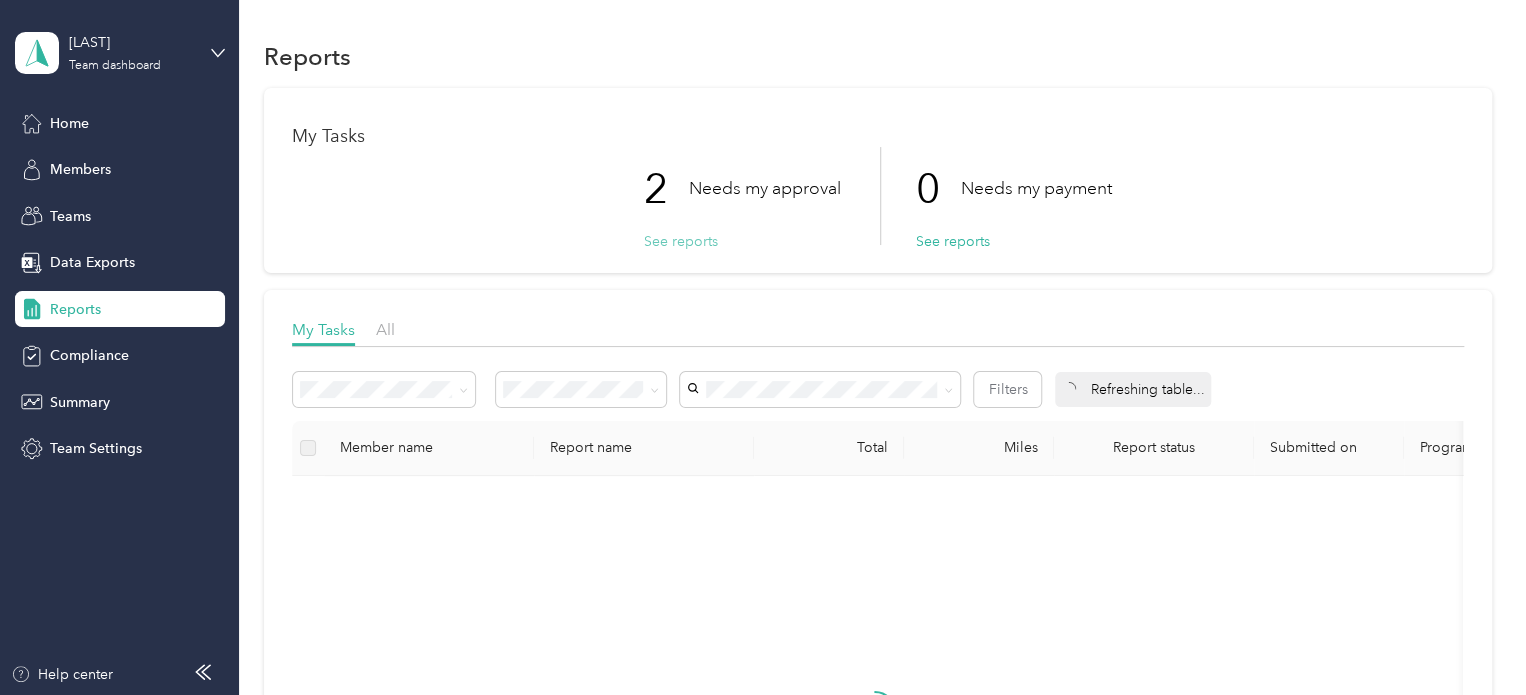 click on "See reports" at bounding box center (681, 241) 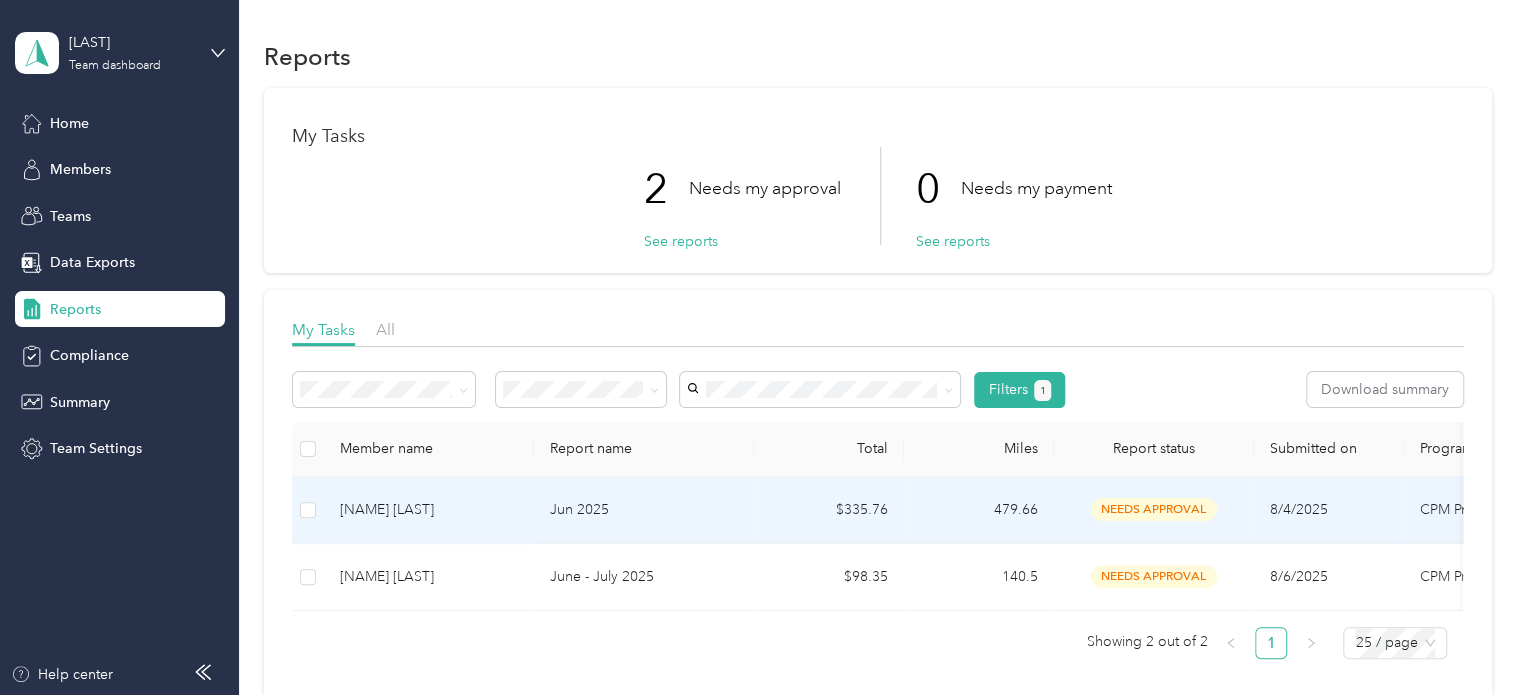 click on "Jun 2025" at bounding box center (644, 510) 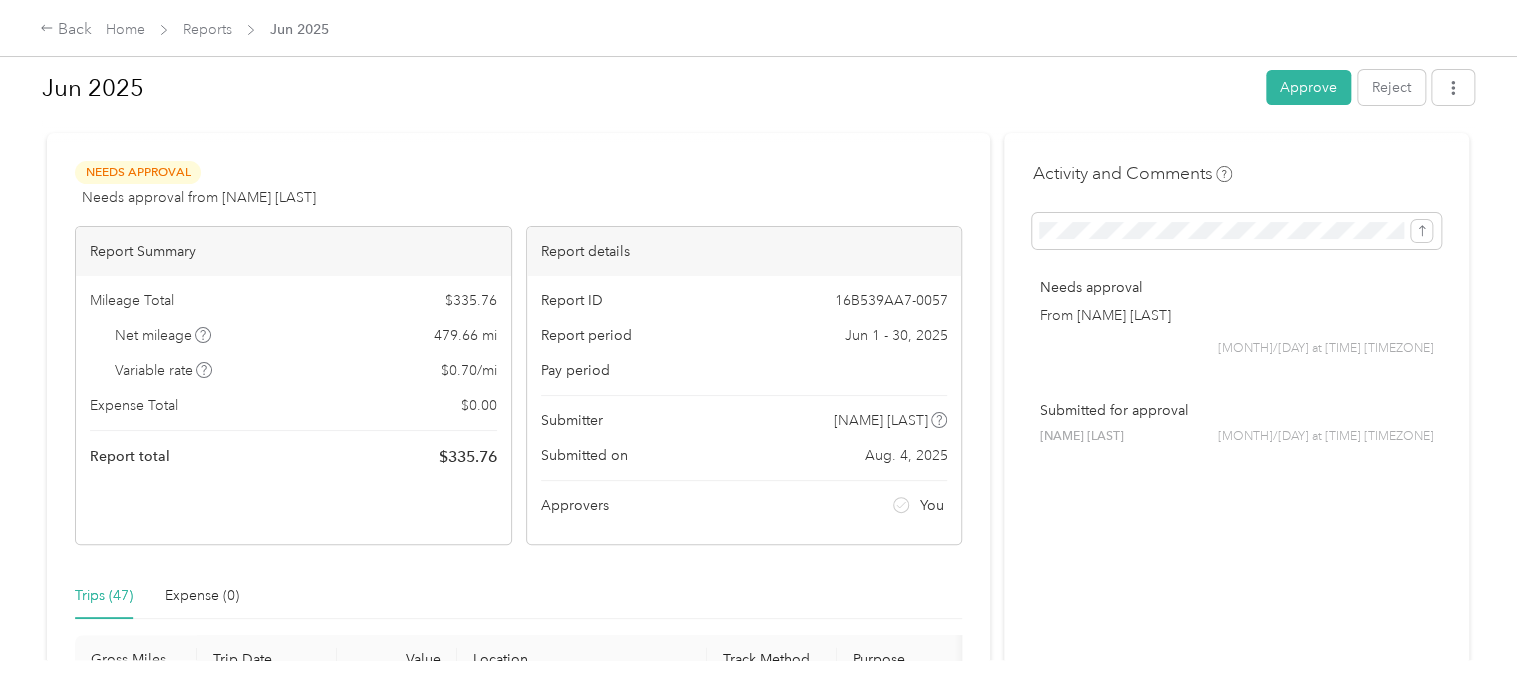scroll, scrollTop: 20, scrollLeft: 0, axis: vertical 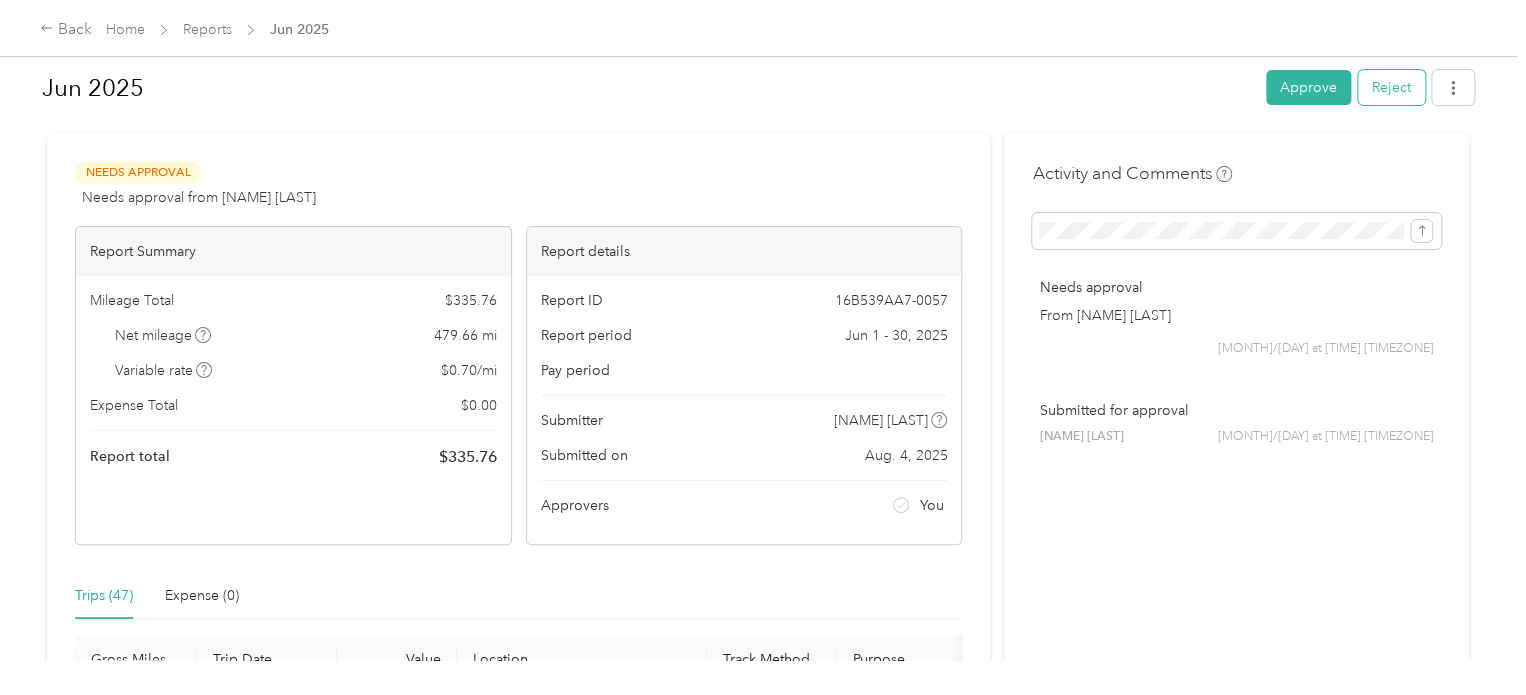 click on "Reject" at bounding box center [1391, 87] 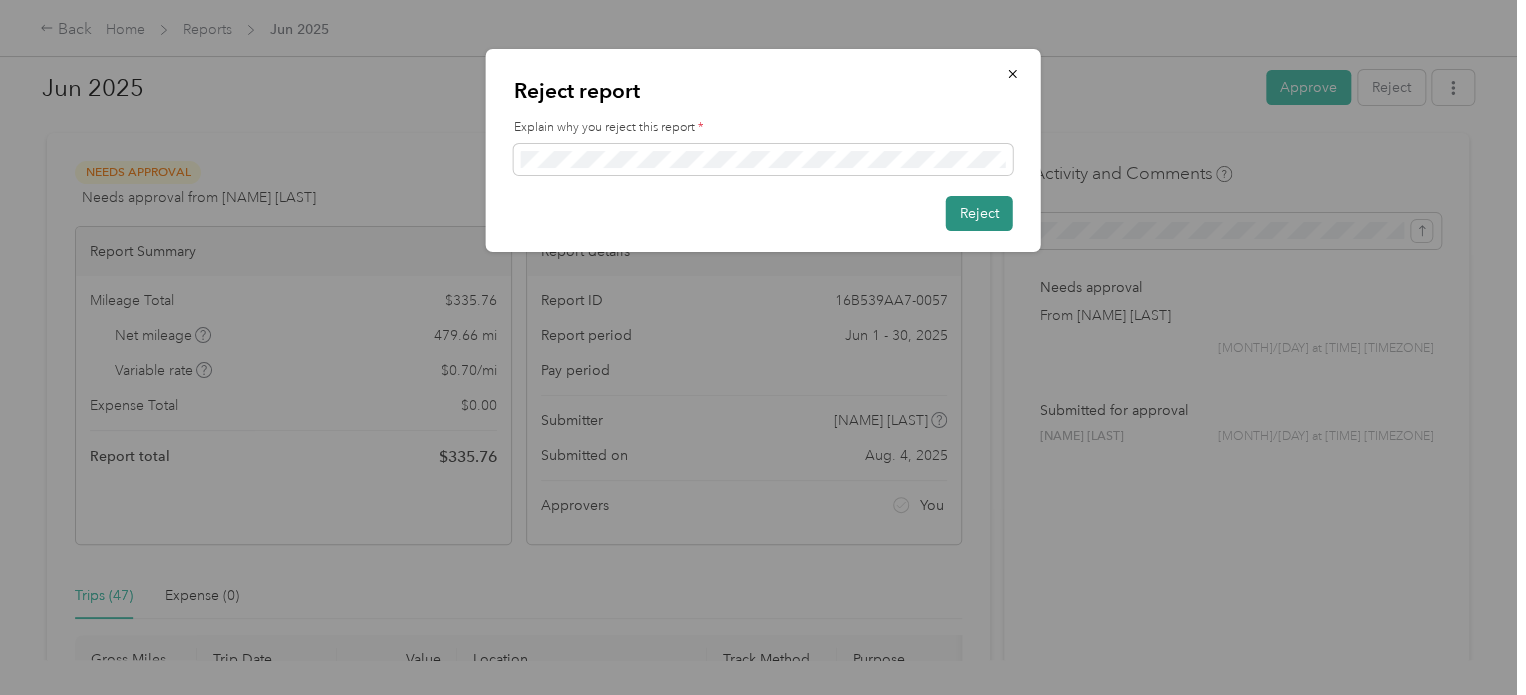 click on "Reject" at bounding box center (979, 213) 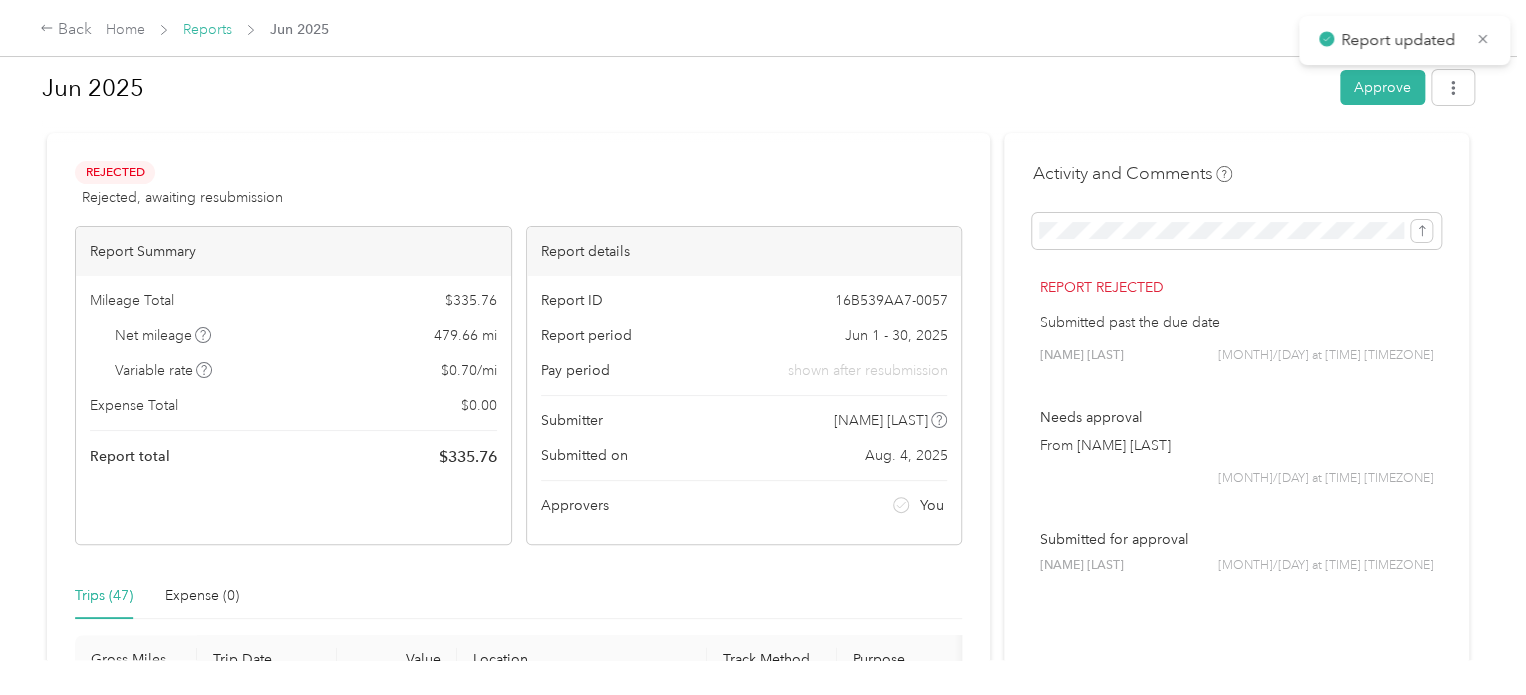 click on "Reports" at bounding box center [207, 29] 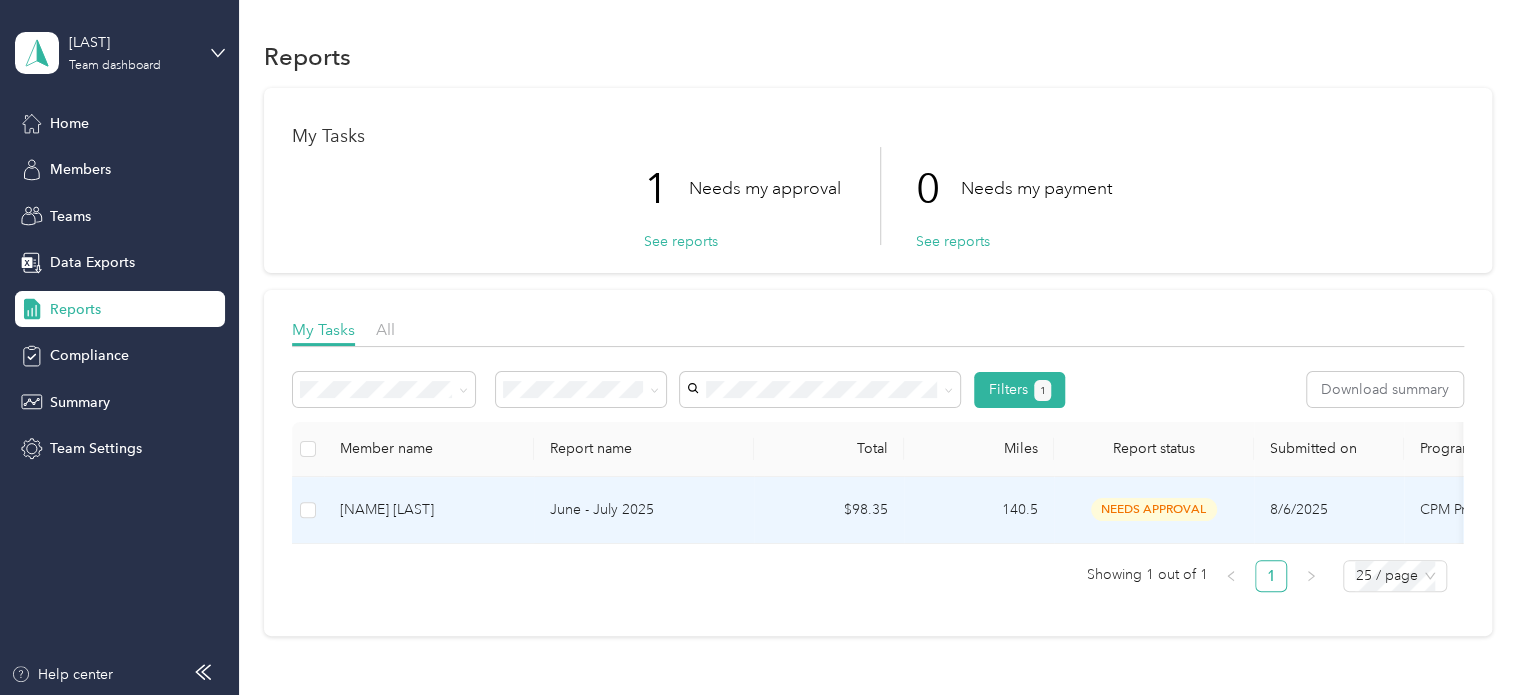 click on "June - July 2025" at bounding box center [644, 510] 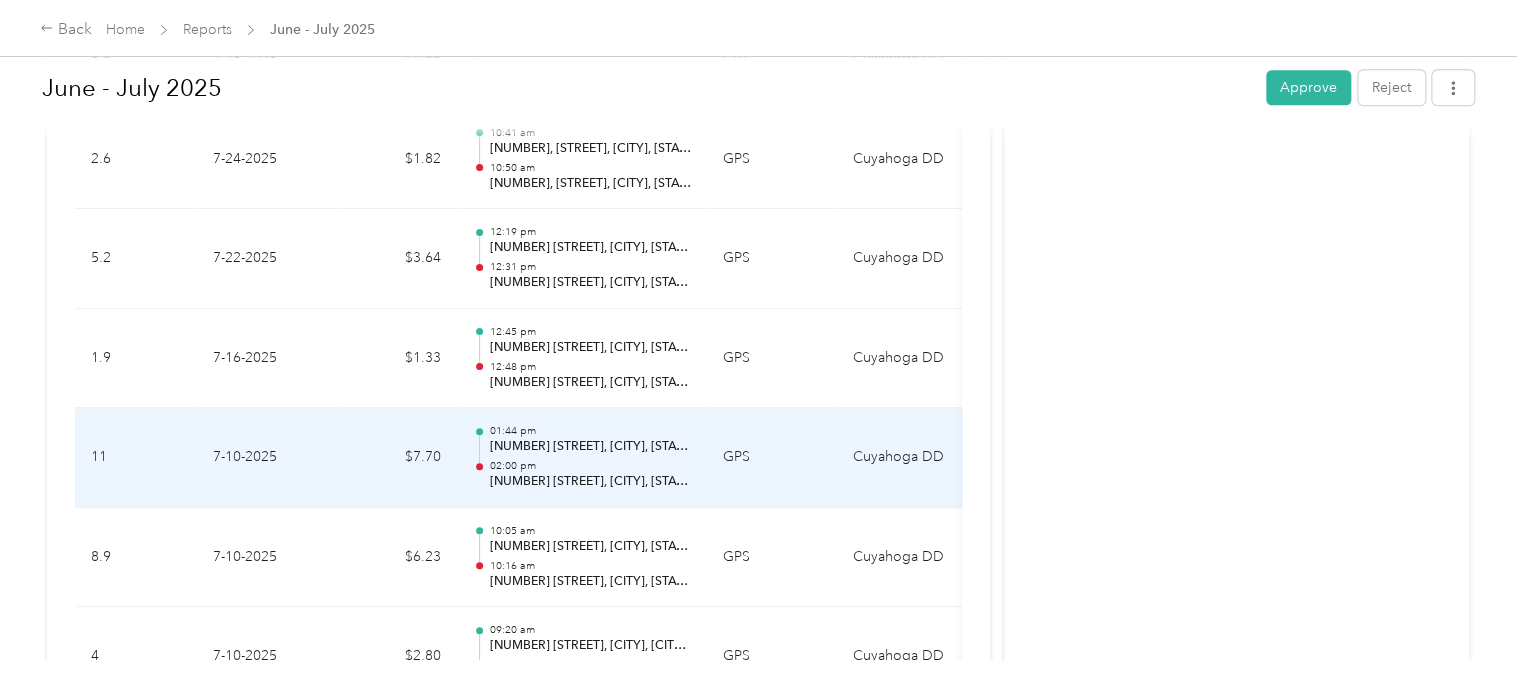 scroll, scrollTop: 796, scrollLeft: 0, axis: vertical 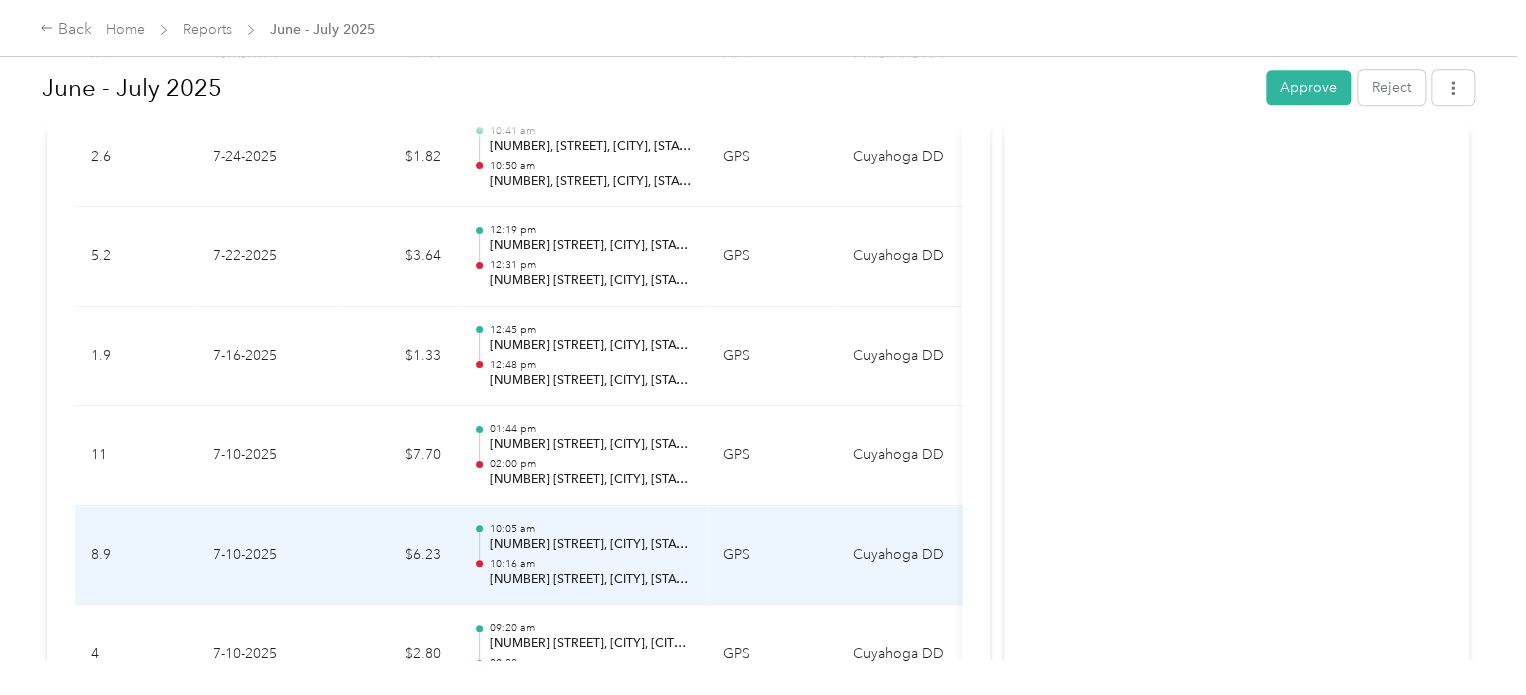 click on "10:16 am" at bounding box center (590, 564) 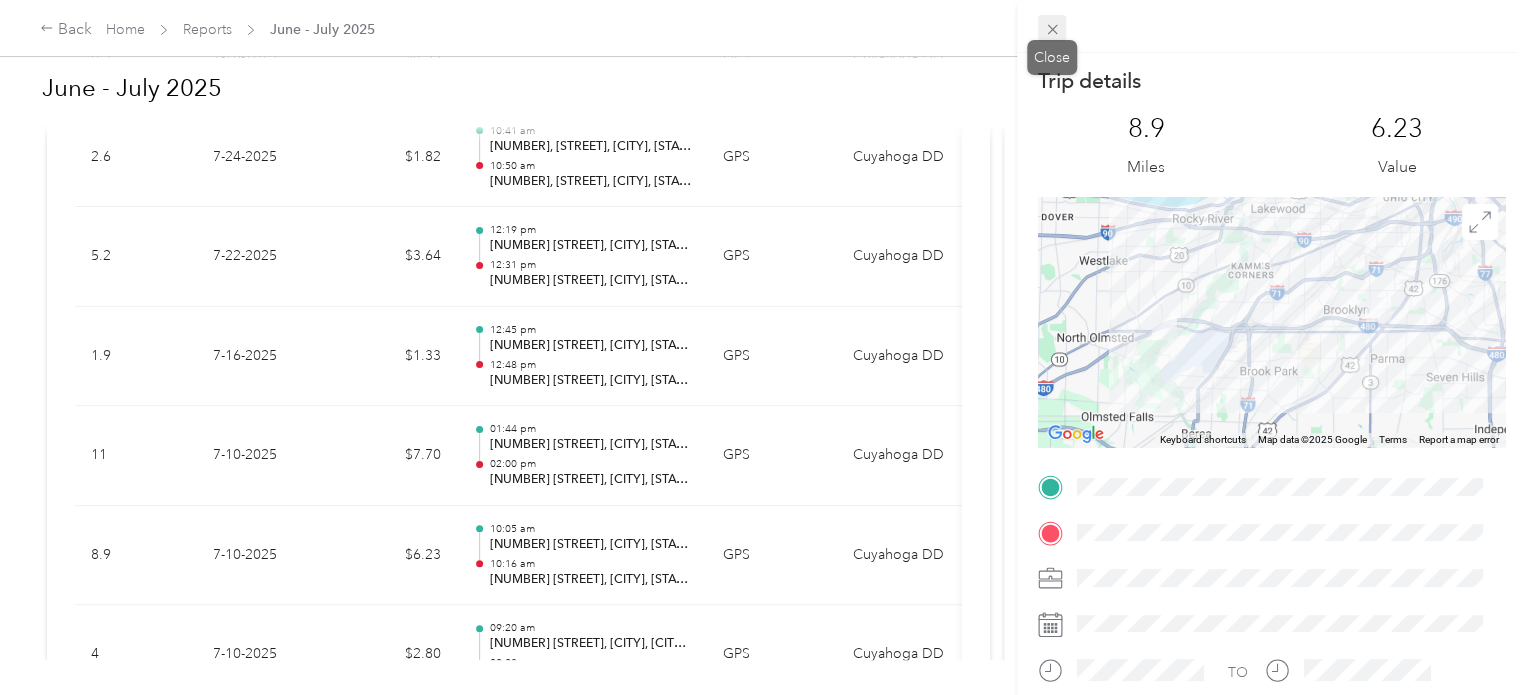 click 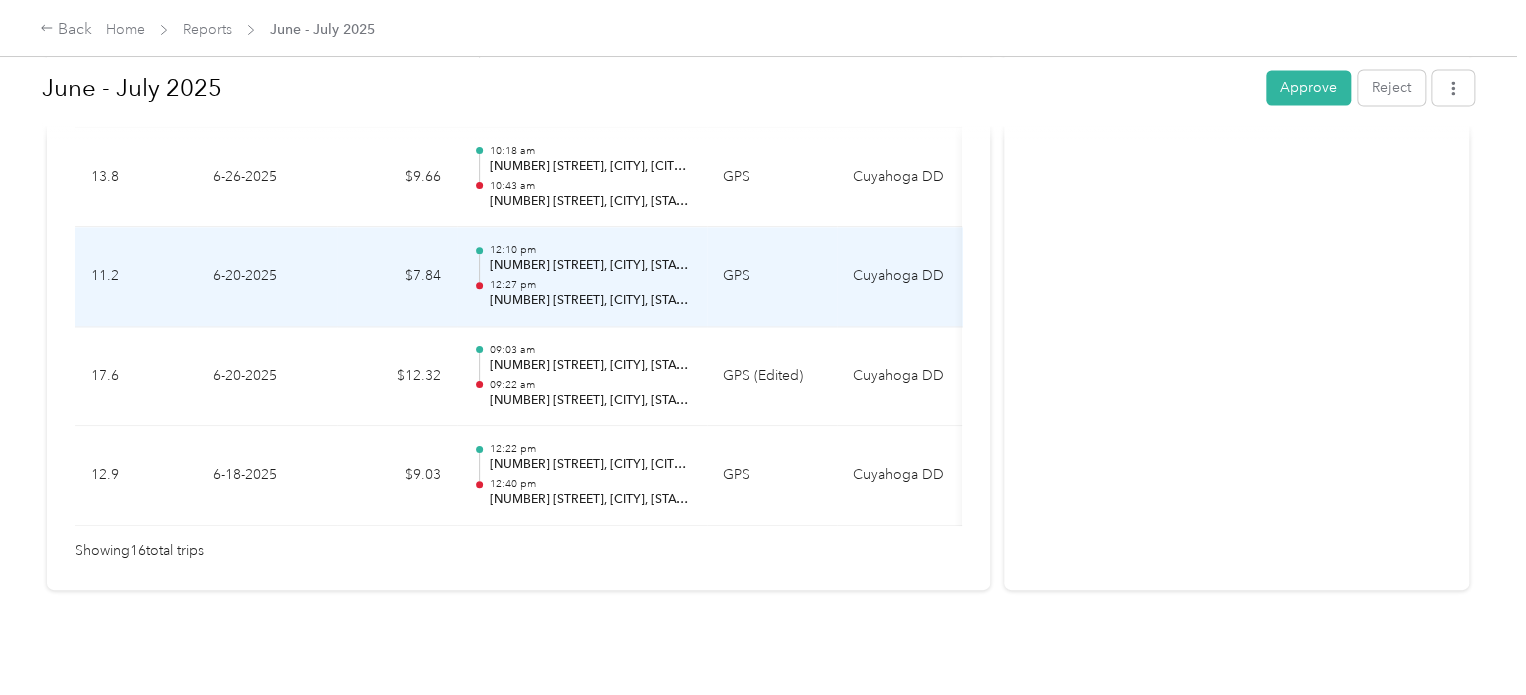 scroll, scrollTop: 1796, scrollLeft: 0, axis: vertical 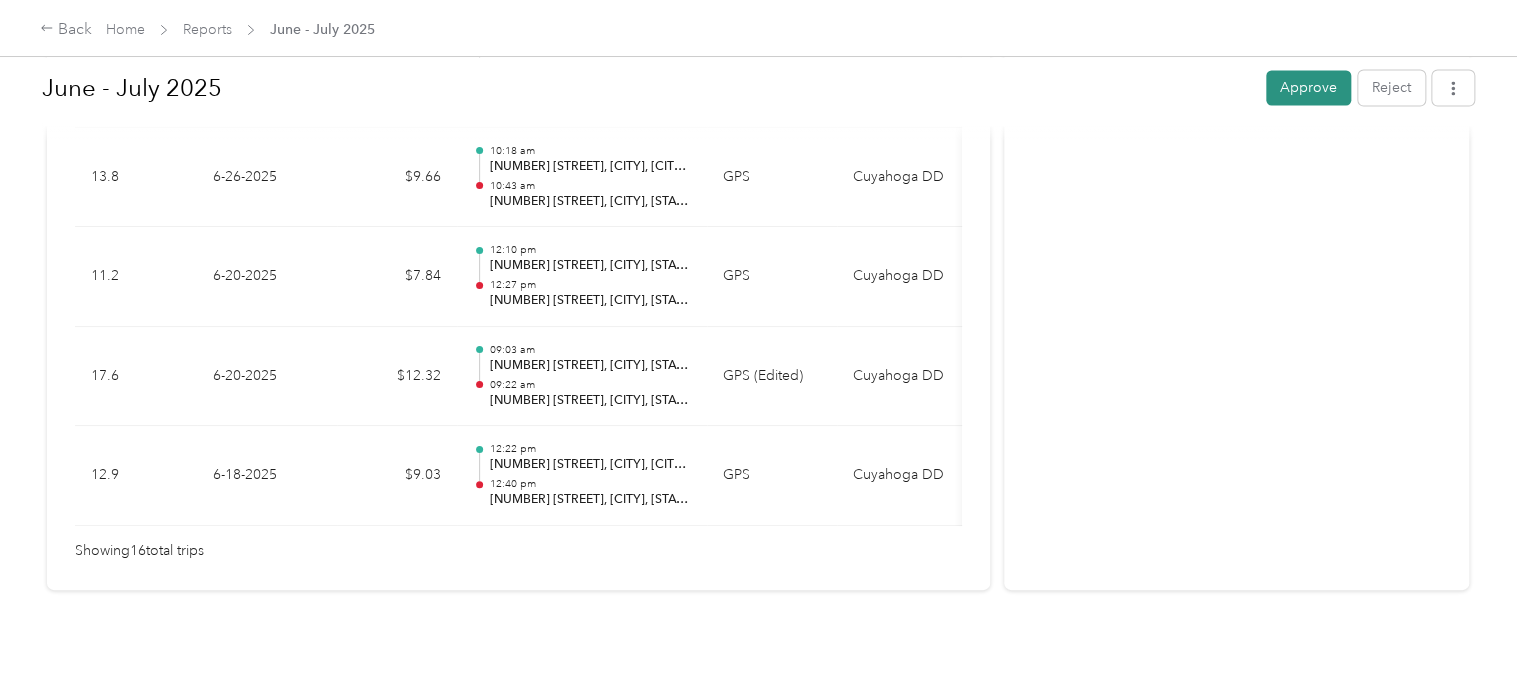 click on "Approve" at bounding box center (1308, 87) 